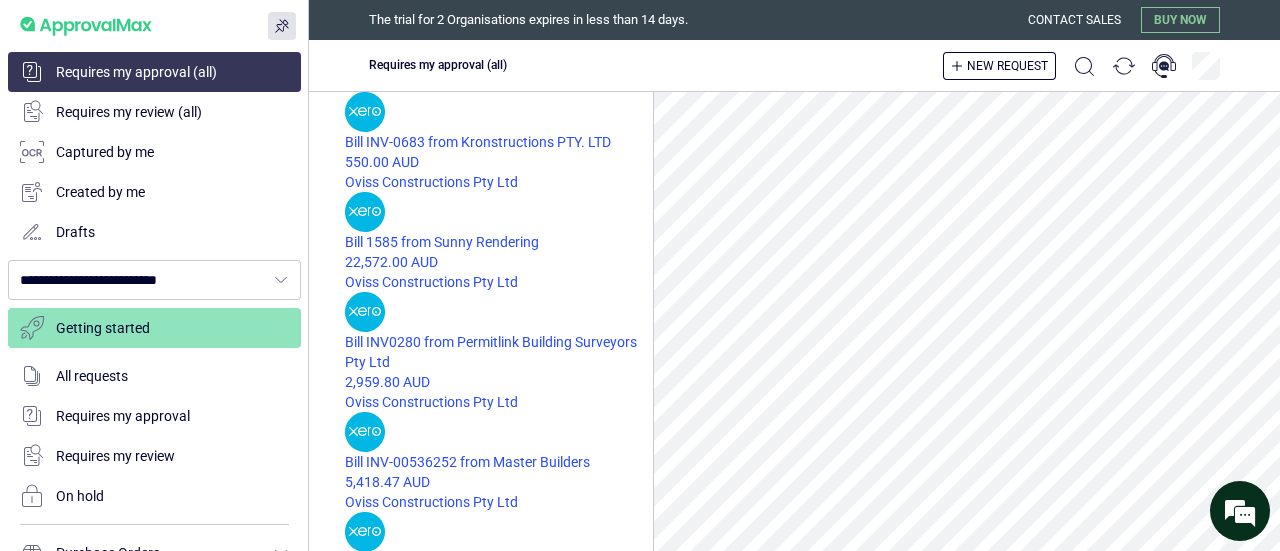 scroll, scrollTop: 0, scrollLeft: 0, axis: both 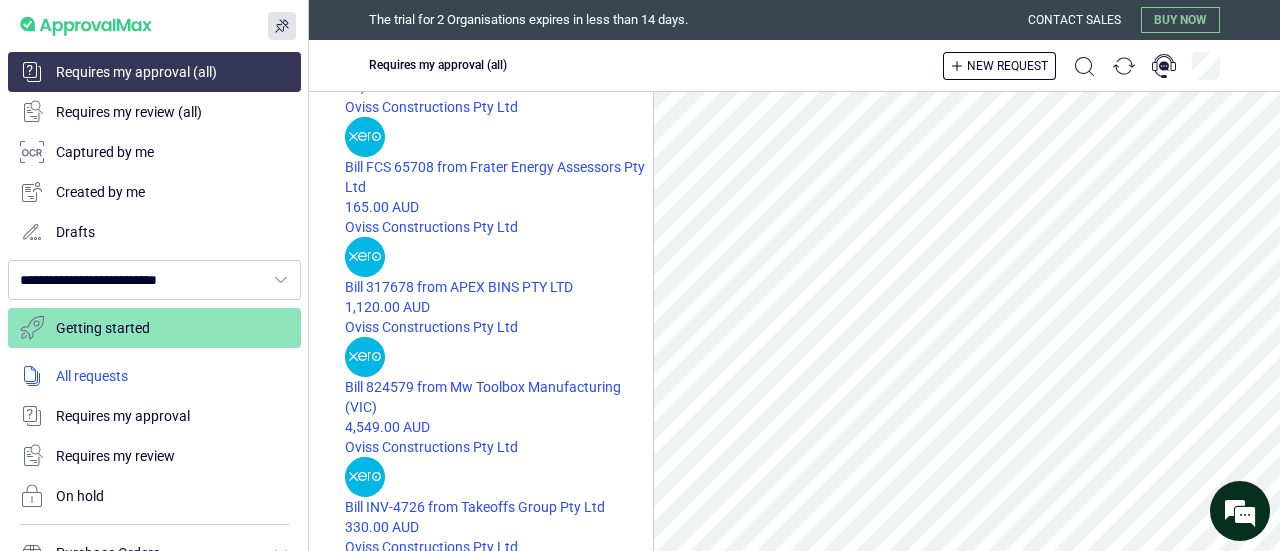 click at bounding box center (154, 376) 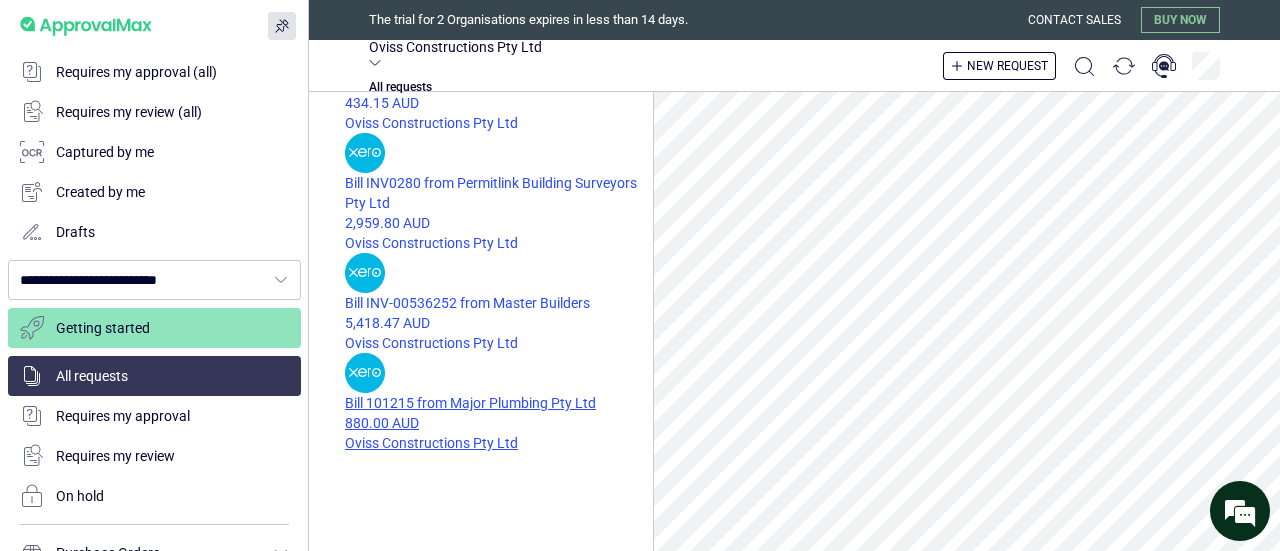 scroll, scrollTop: 800, scrollLeft: 0, axis: vertical 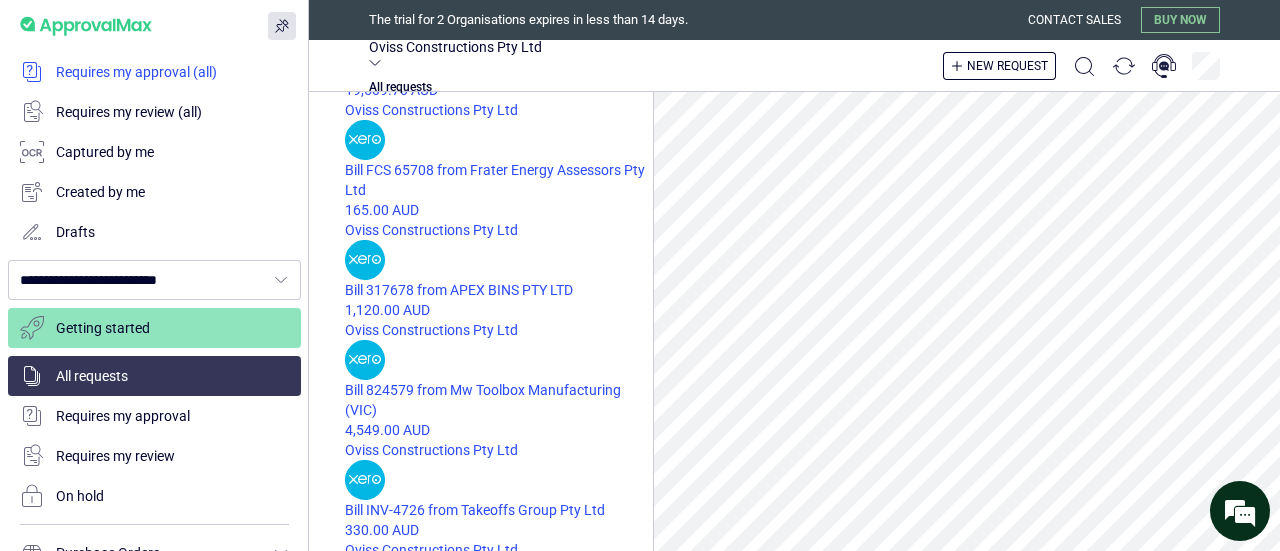 click at bounding box center [154, 72] 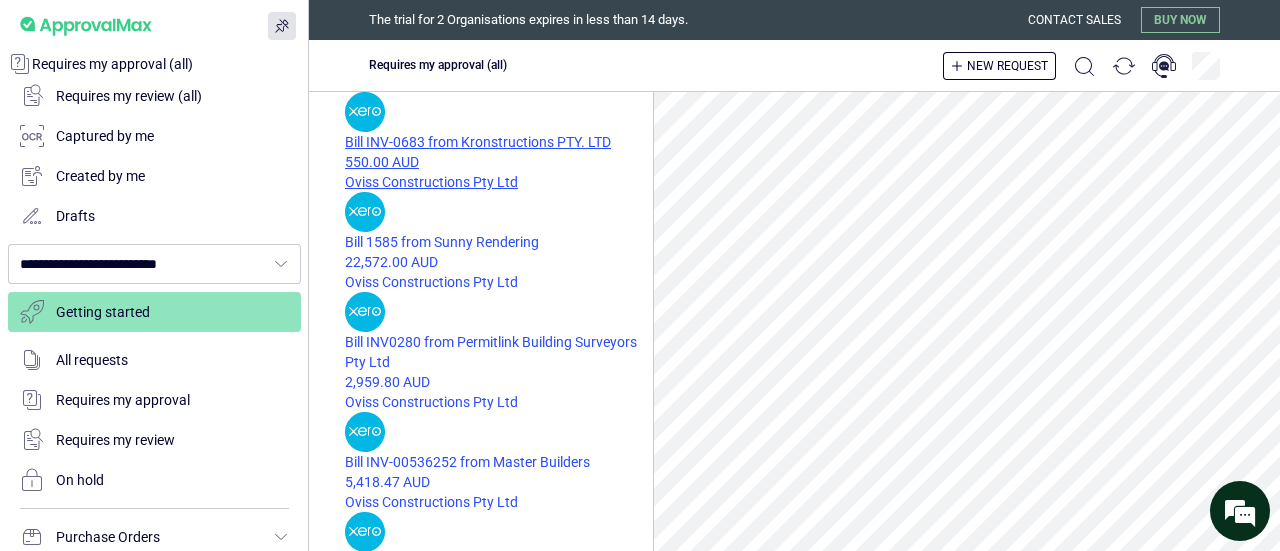 scroll, scrollTop: 200, scrollLeft: 0, axis: vertical 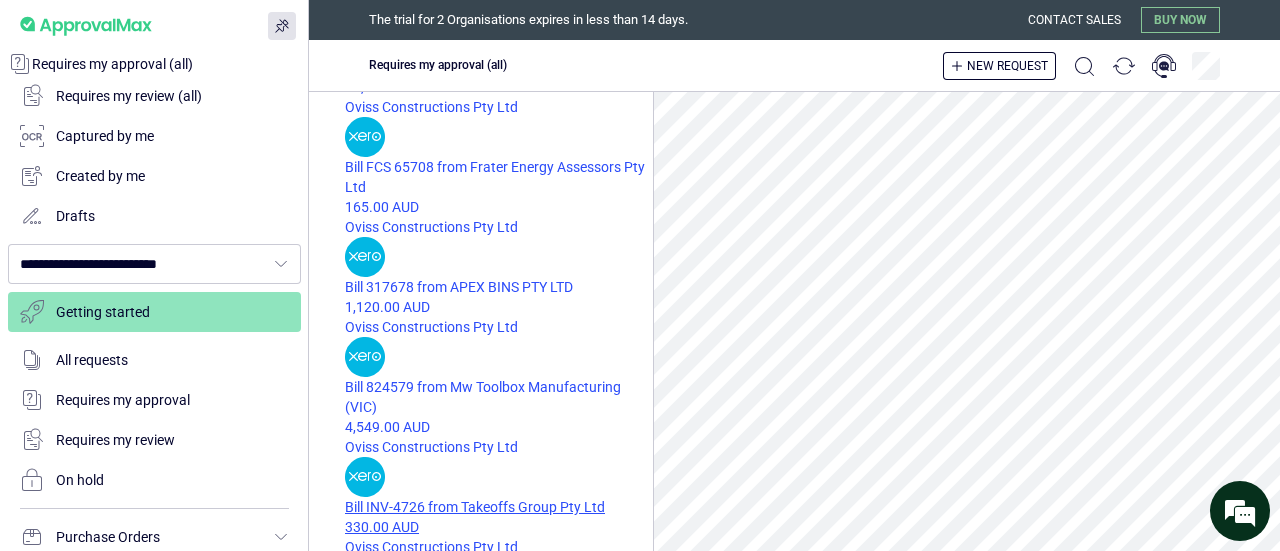 click on "Bill INV-4726 from Takeoffs Group Pty Ltd" at bounding box center [499, 507] 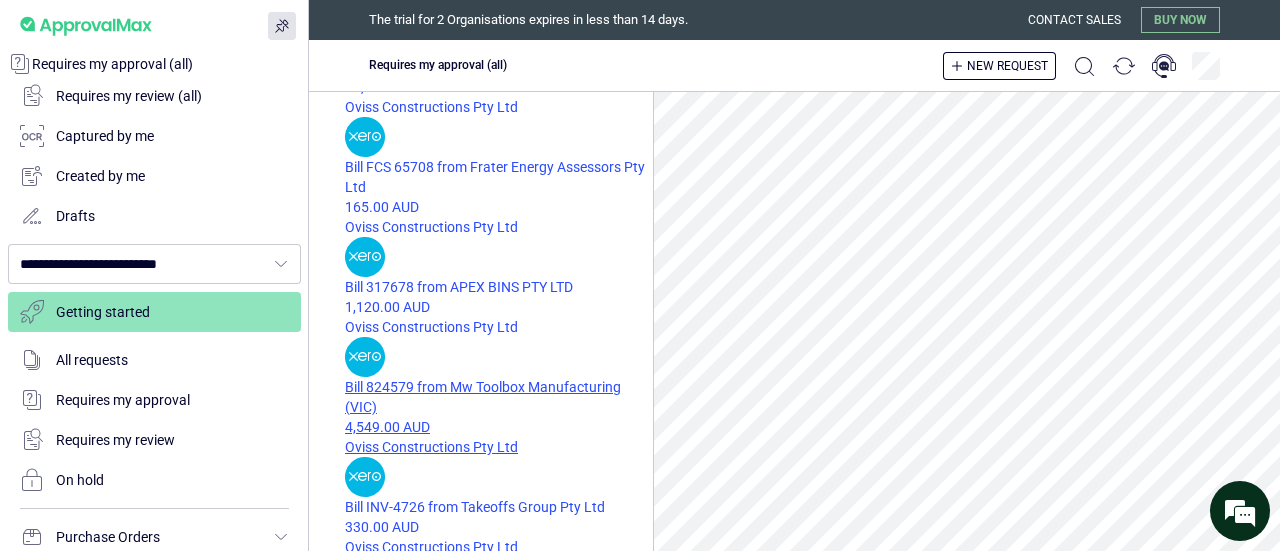 scroll, scrollTop: 400, scrollLeft: 0, axis: vertical 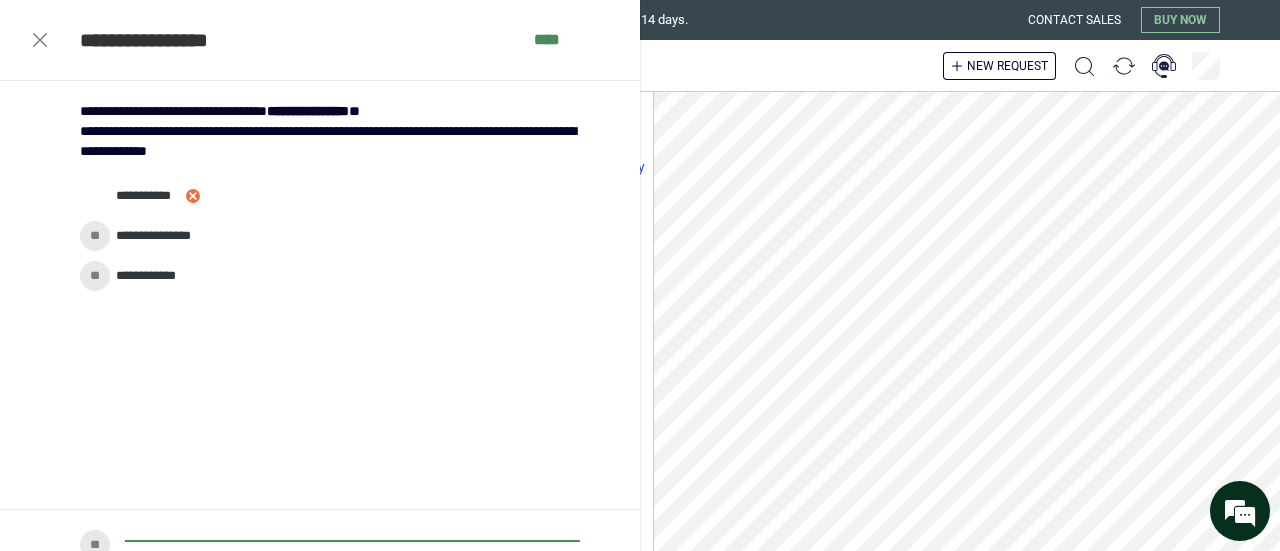 click 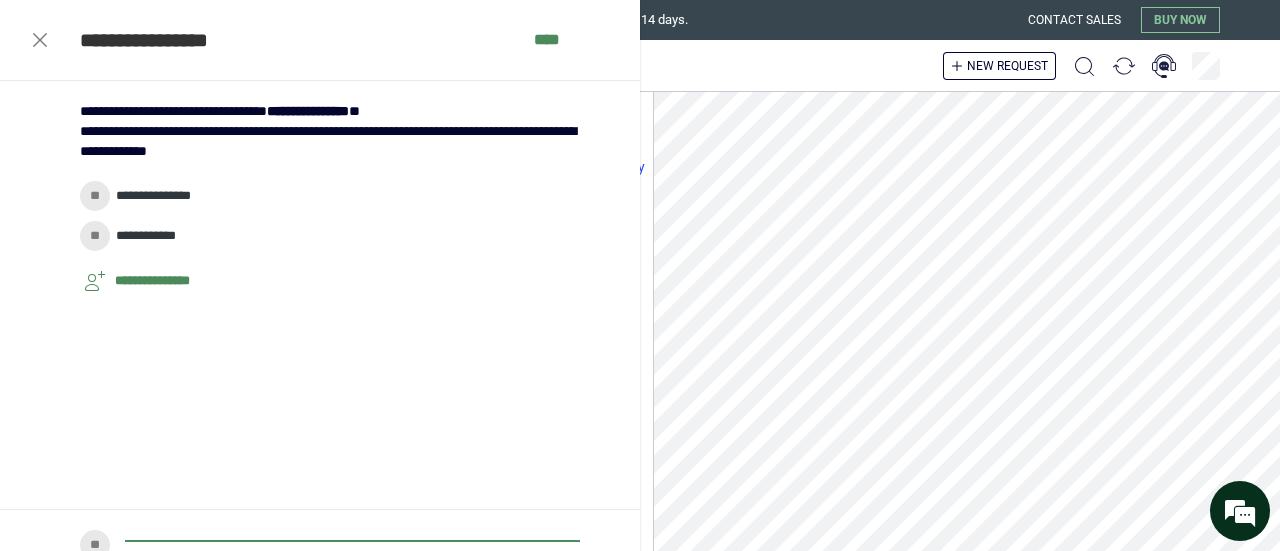 drag, startPoint x: 533, startPoint y: 248, endPoint x: 632, endPoint y: 191, distance: 114.236595 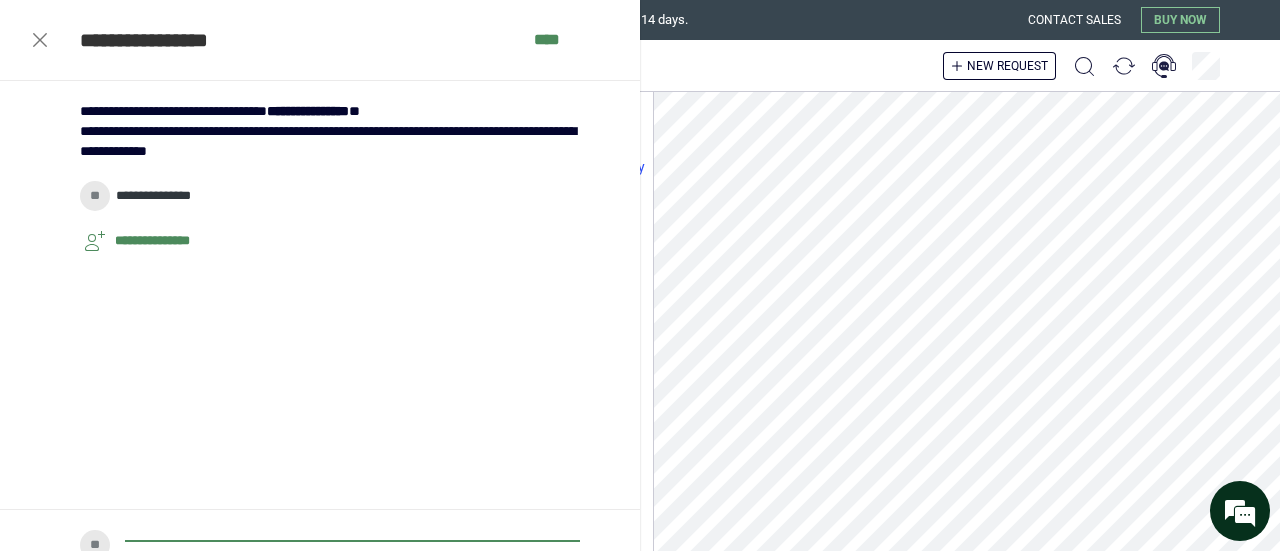 click on "**********" at bounding box center (320, 40) 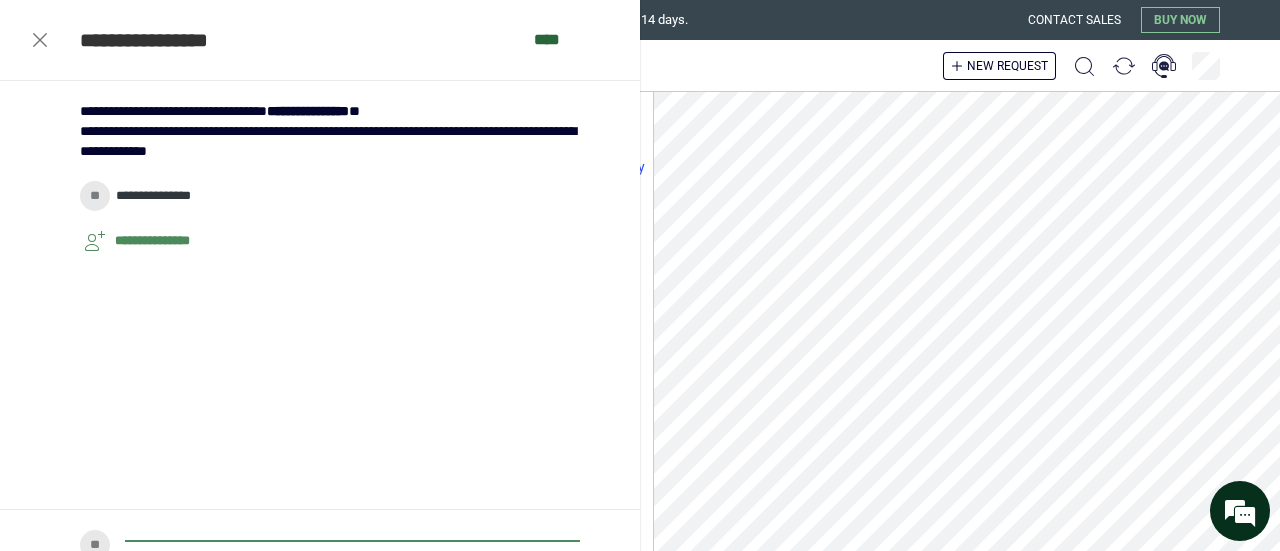 click on "****" at bounding box center (557, 40) 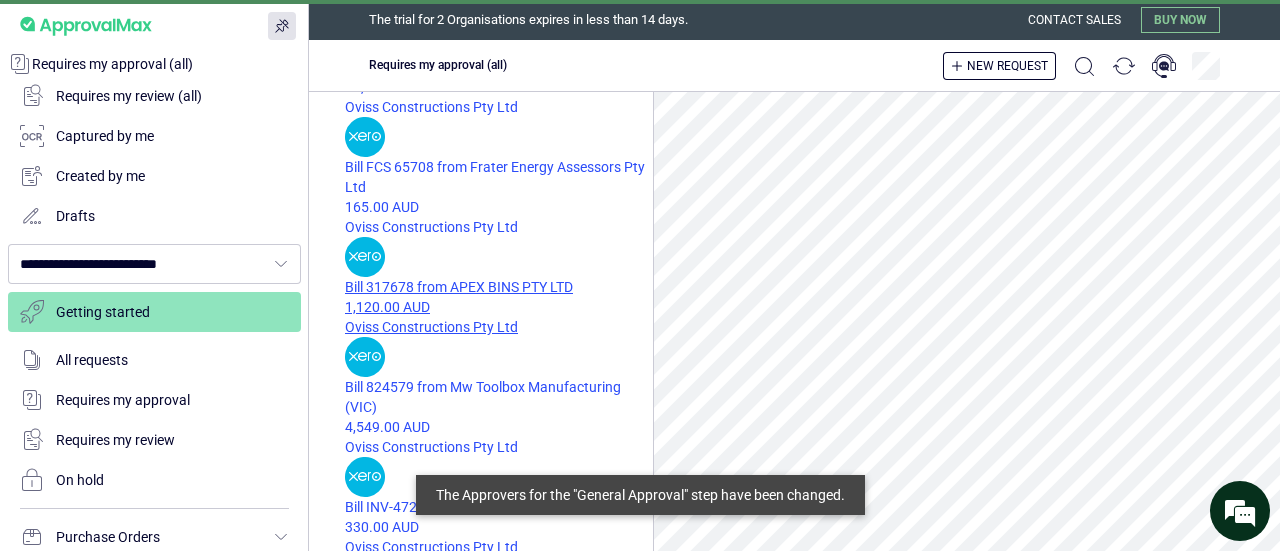 click on "Bill 317678 from APEX BINS PTY LTD" at bounding box center (499, 287) 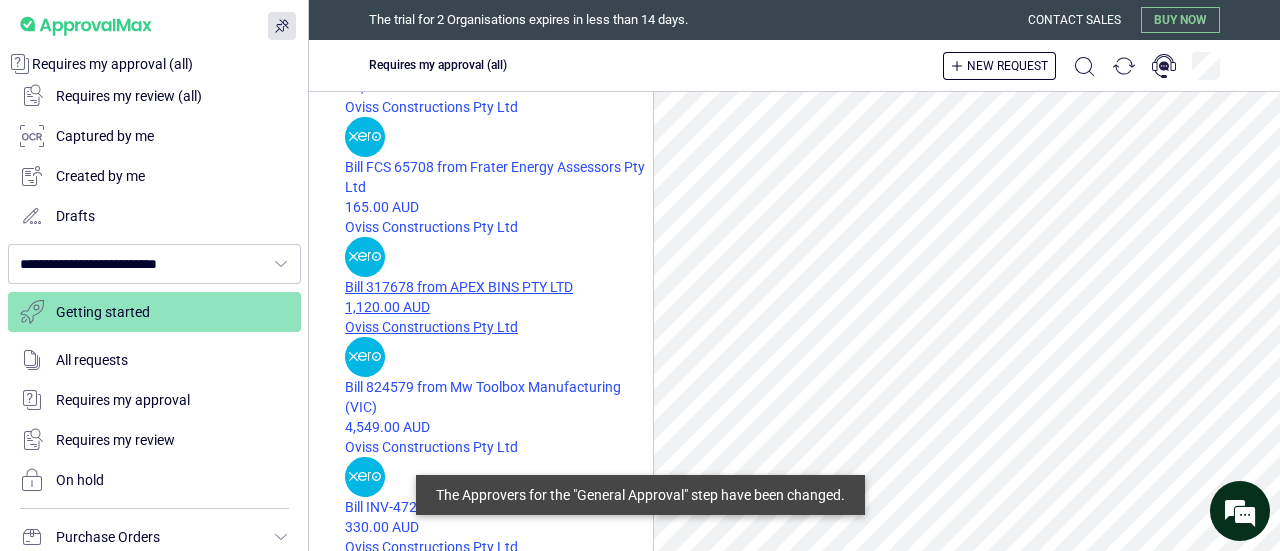 scroll, scrollTop: 900, scrollLeft: 0, axis: vertical 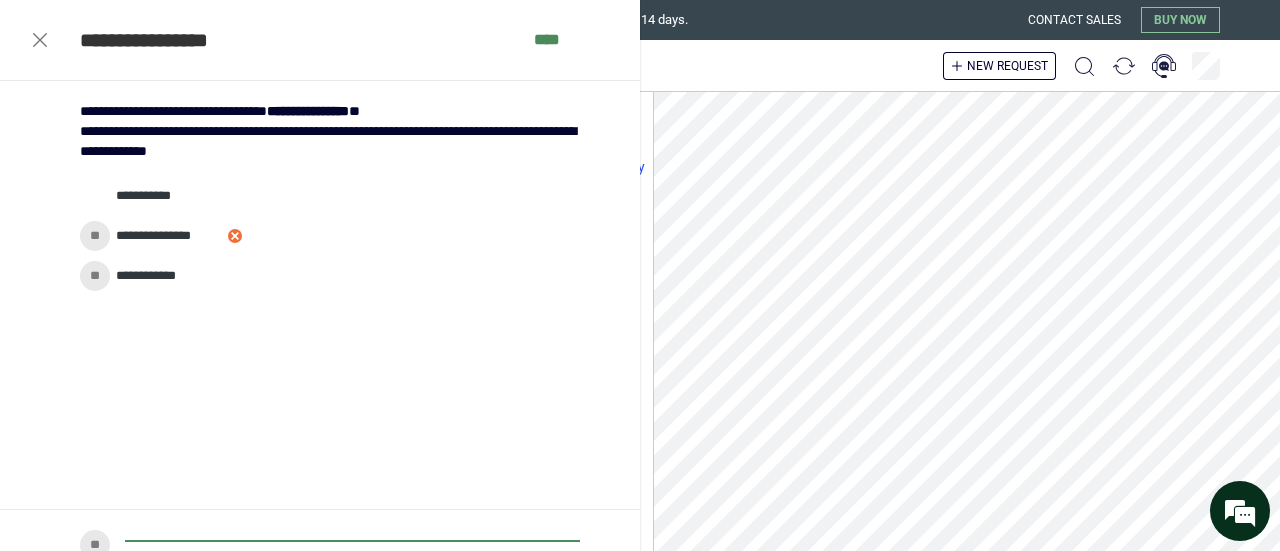 click 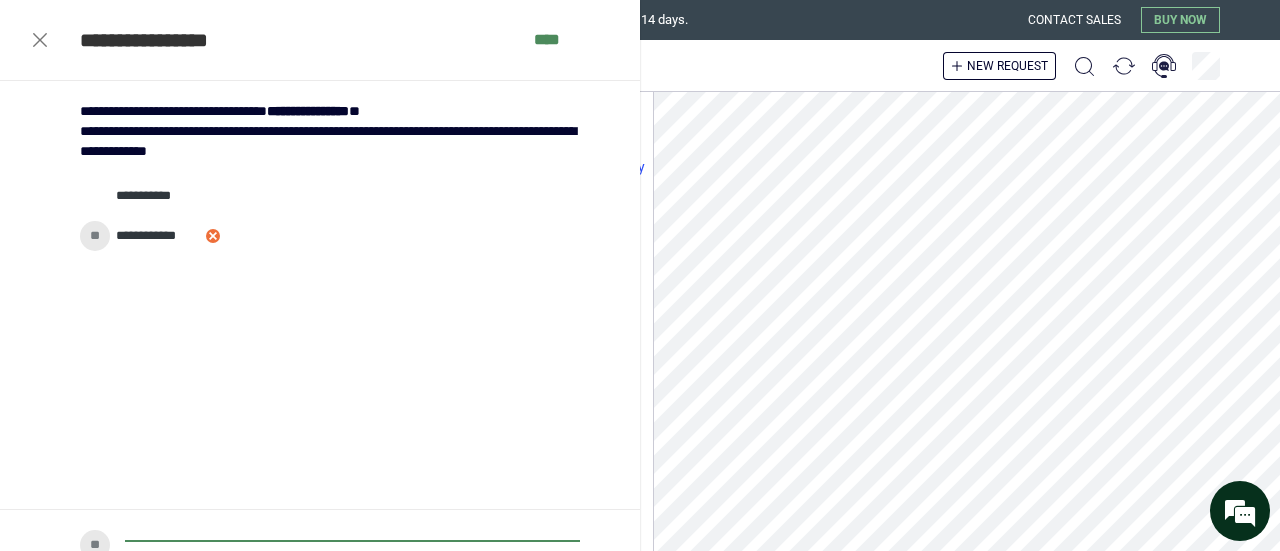 click 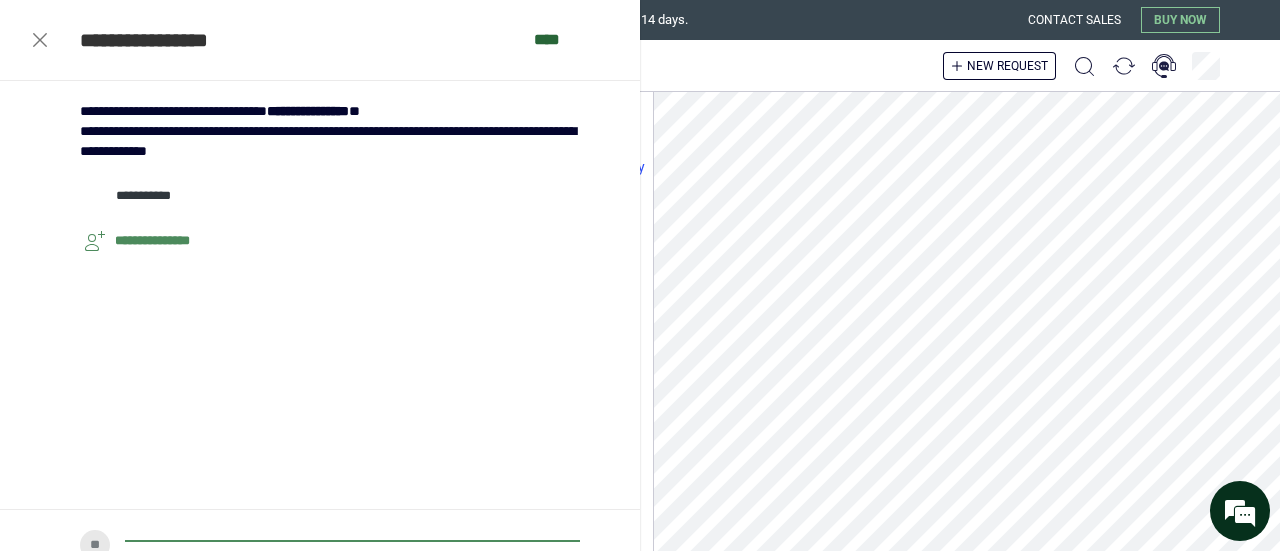 click on "****" at bounding box center (557, 40) 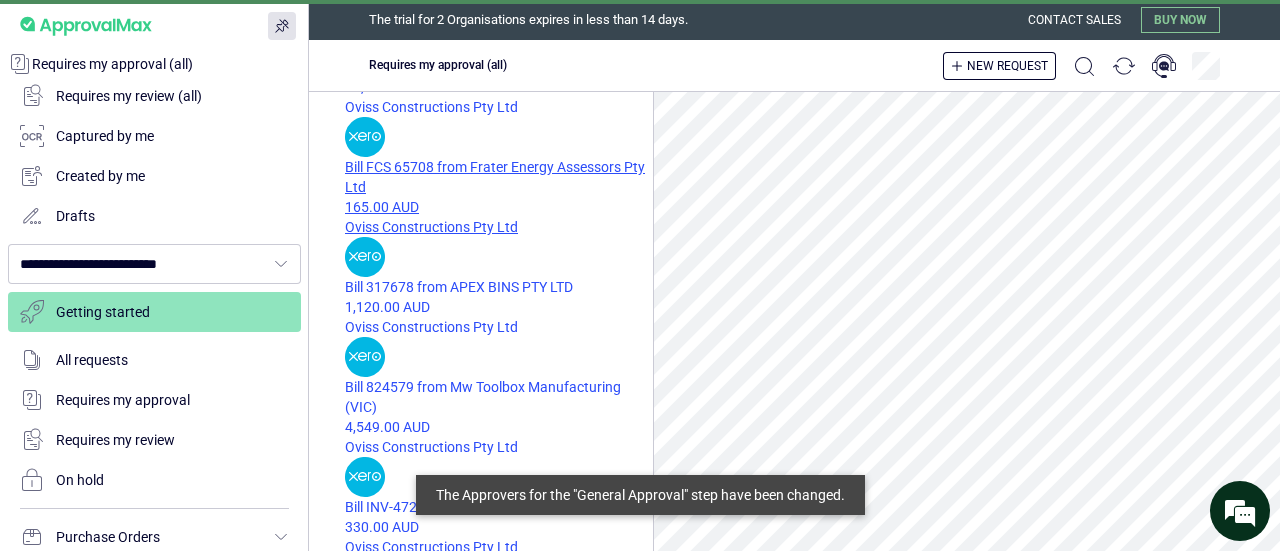 scroll, scrollTop: 0, scrollLeft: 0, axis: both 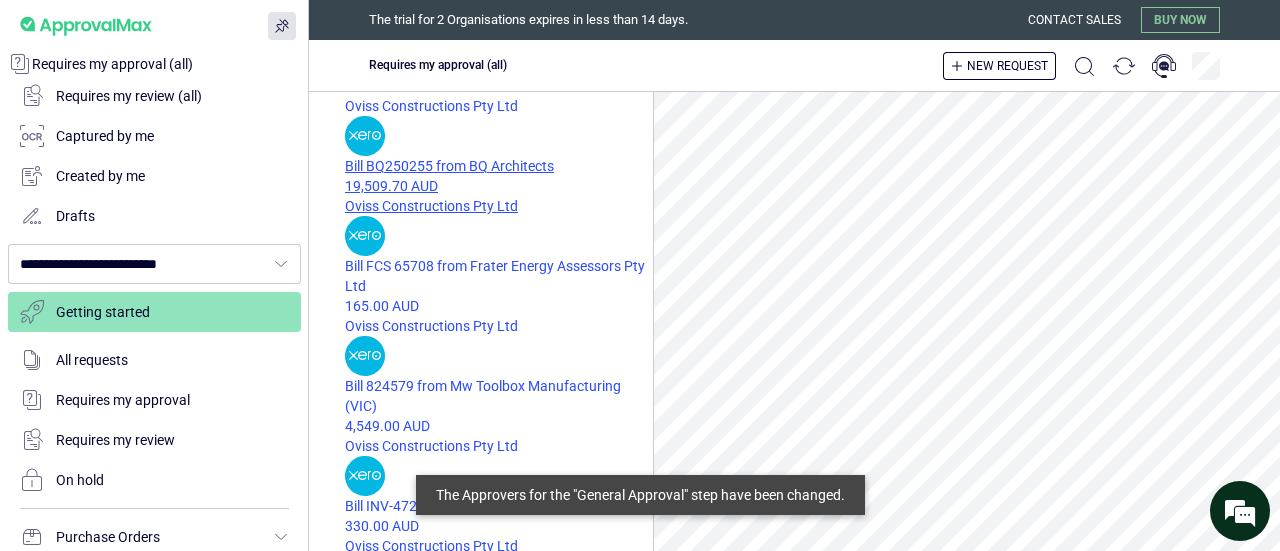 click on "19,509.70 AUD" at bounding box center [499, 186] 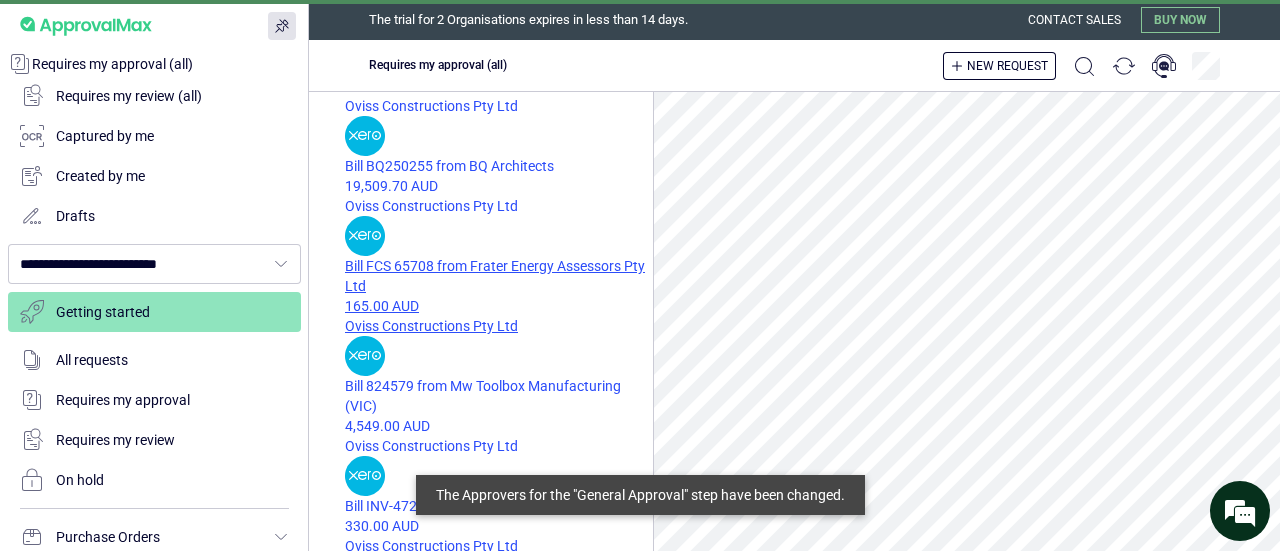 scroll, scrollTop: 932, scrollLeft: 0, axis: vertical 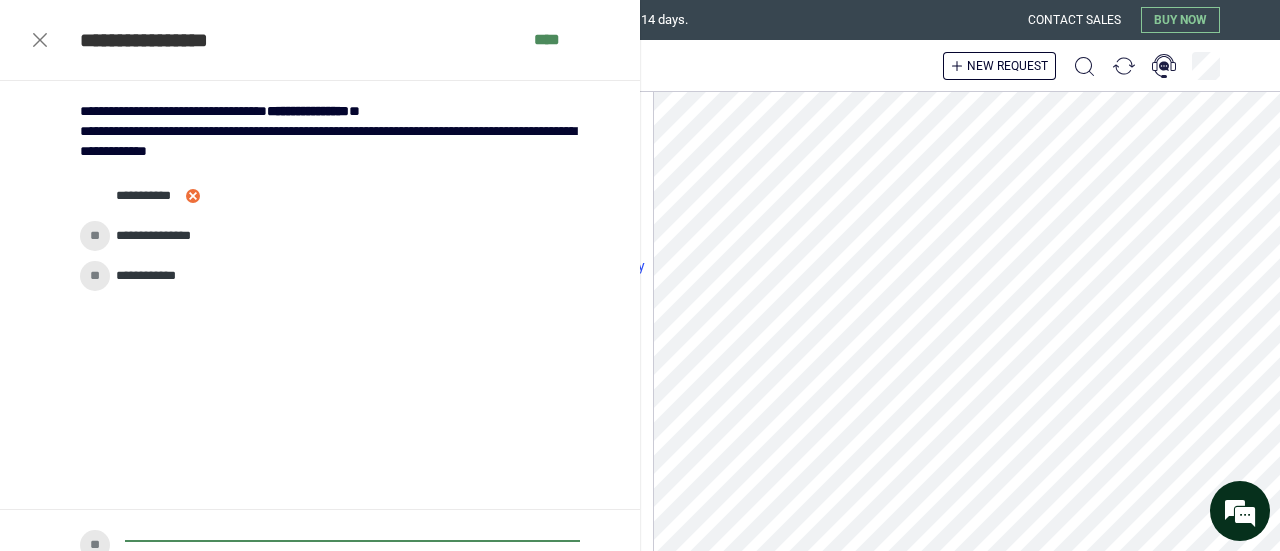 click 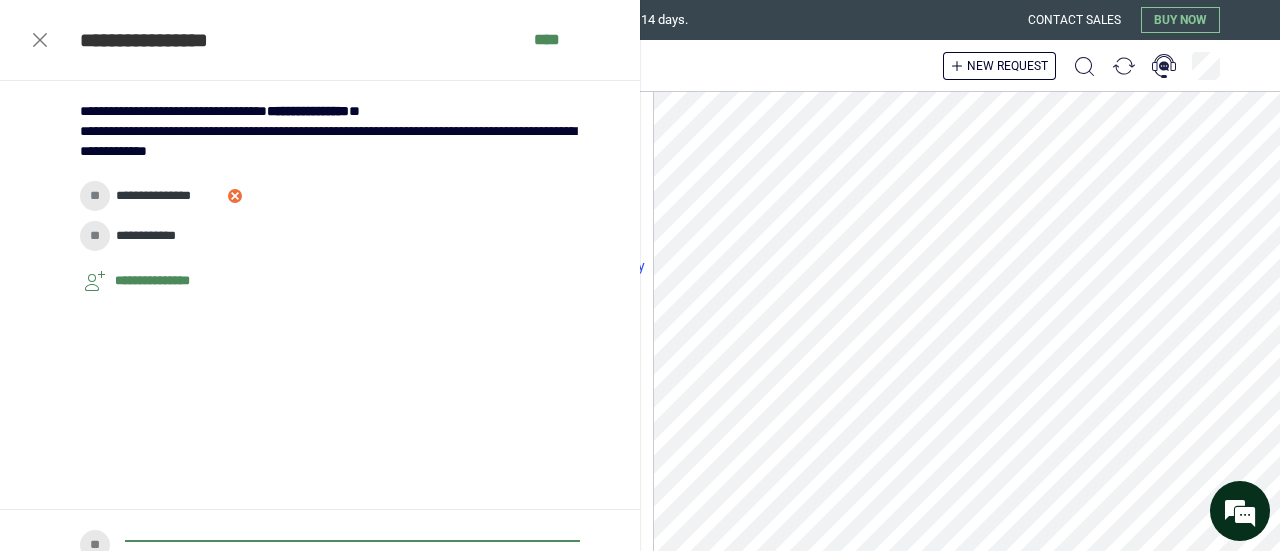 click 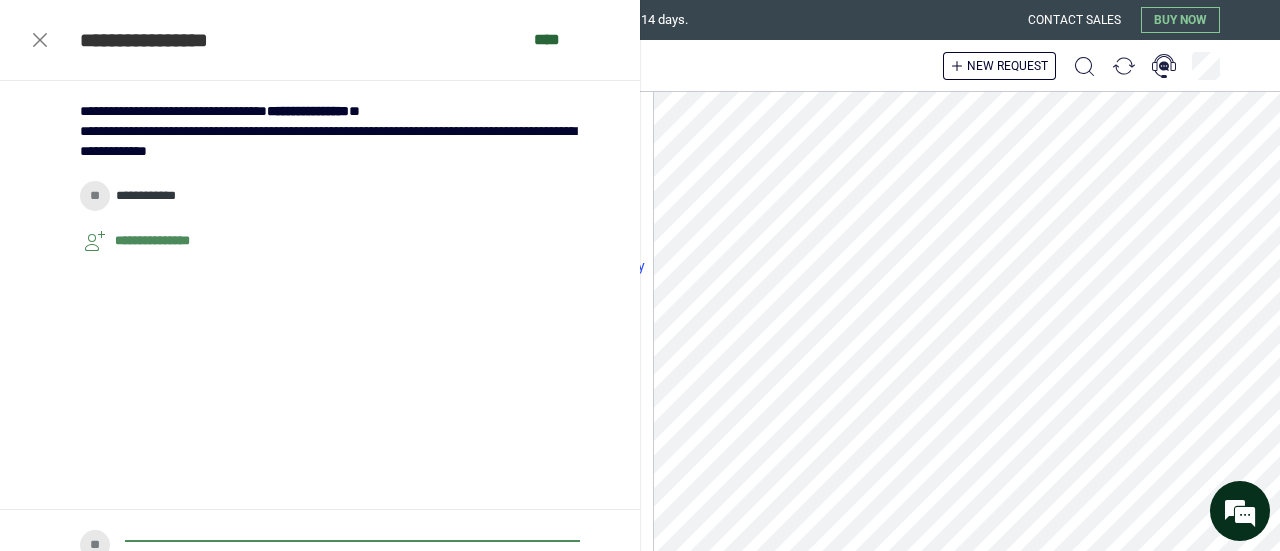 click on "****" at bounding box center [557, 40] 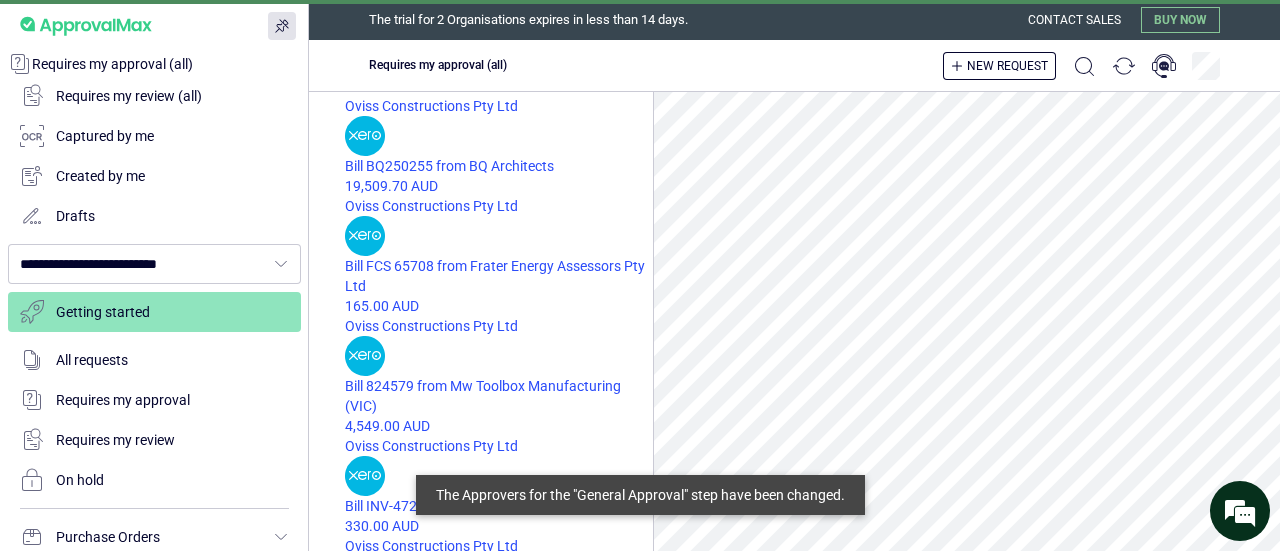 scroll, scrollTop: 0, scrollLeft: 0, axis: both 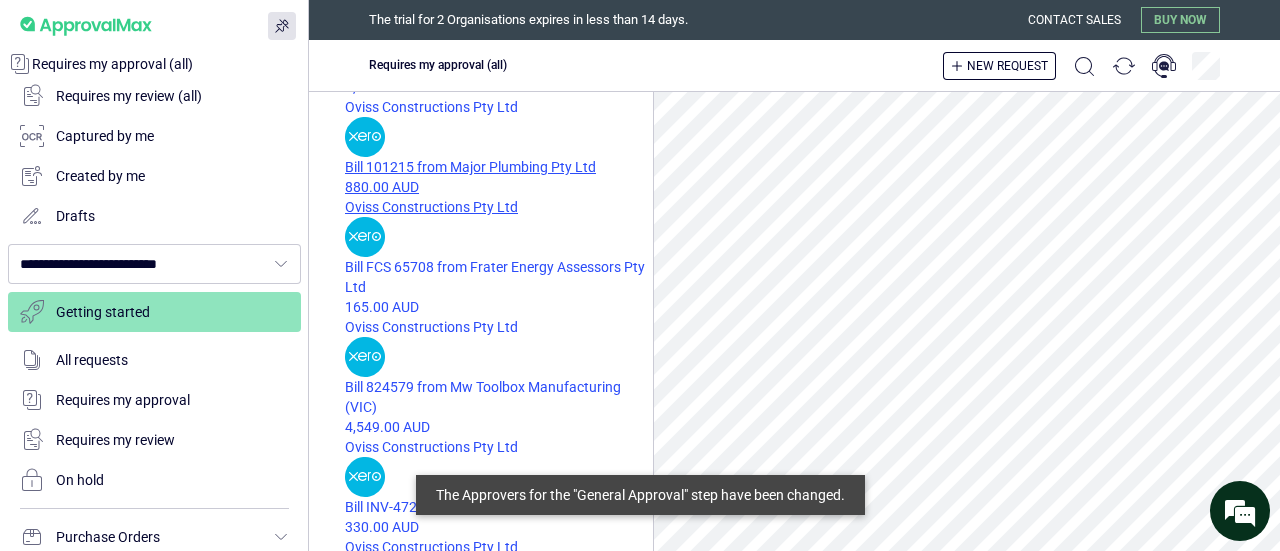 click on "Bill 101215 from Major Plumbing Pty Ltd" at bounding box center (499, 167) 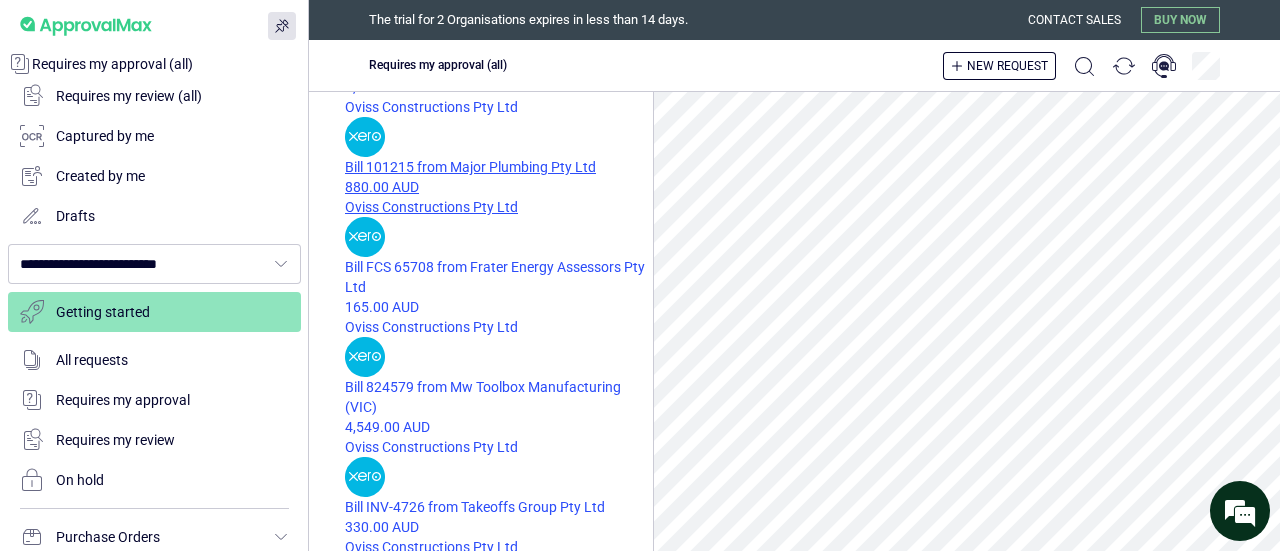 scroll, scrollTop: 874, scrollLeft: 0, axis: vertical 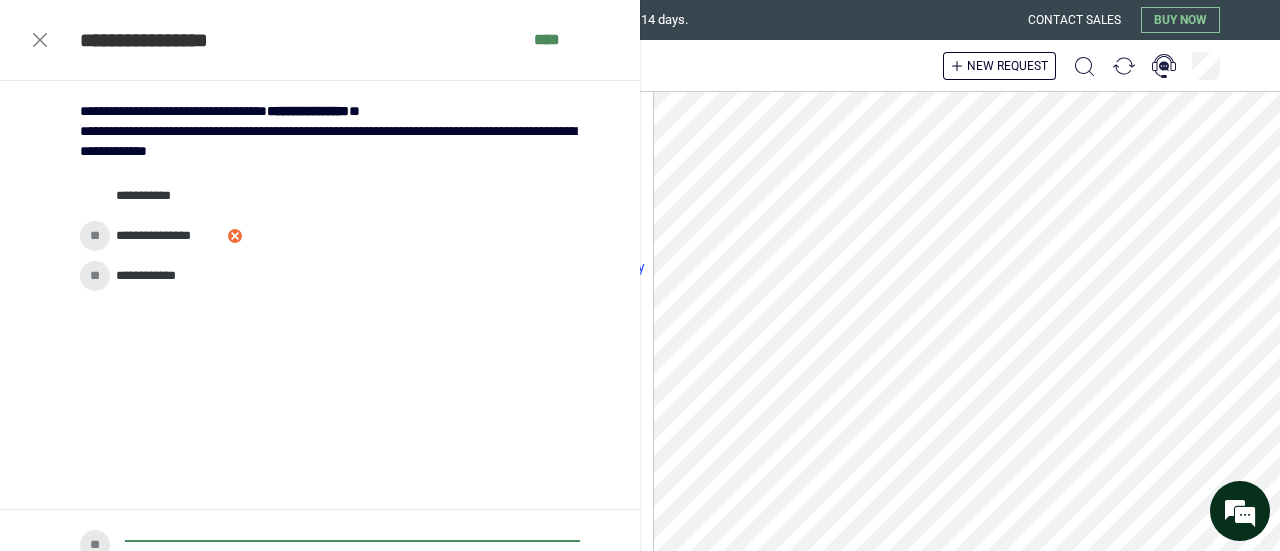 click 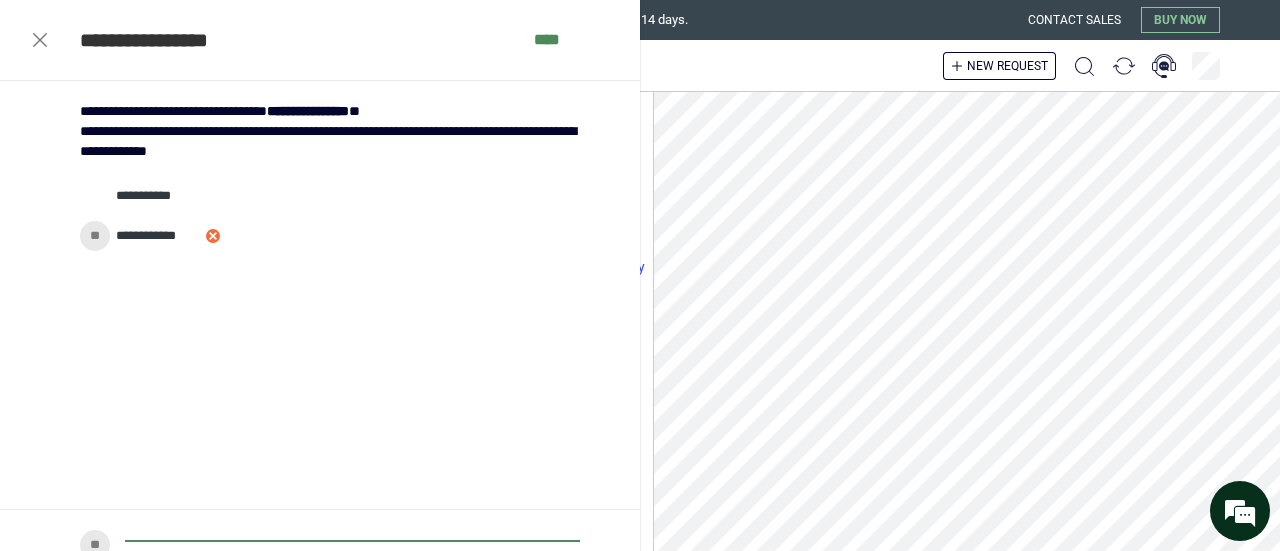 click at bounding box center (213, 236) 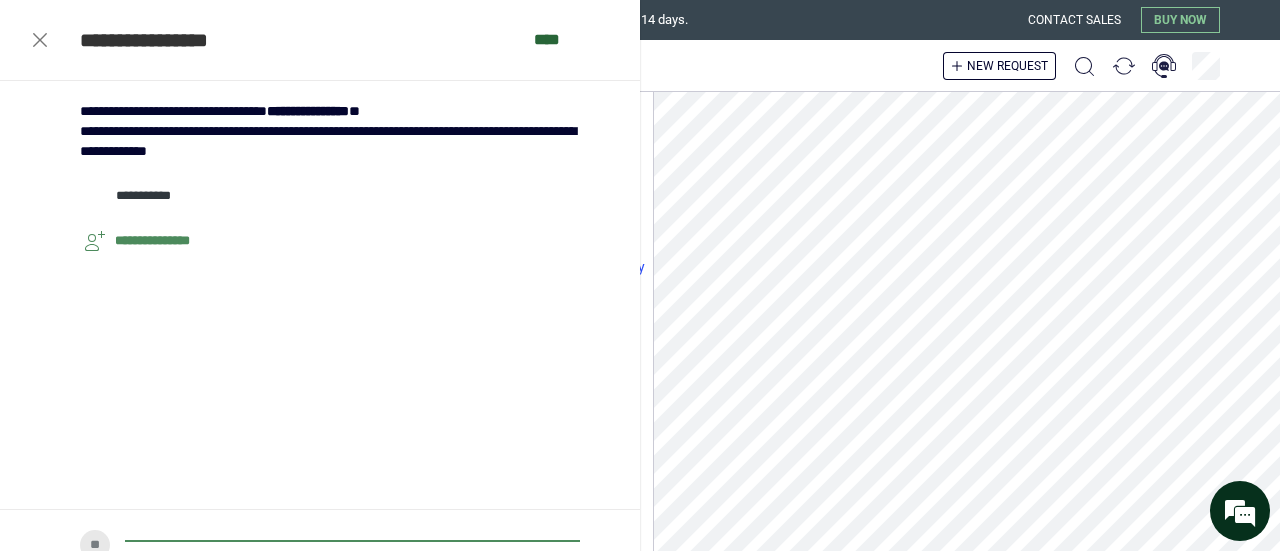 click on "****" at bounding box center (557, 40) 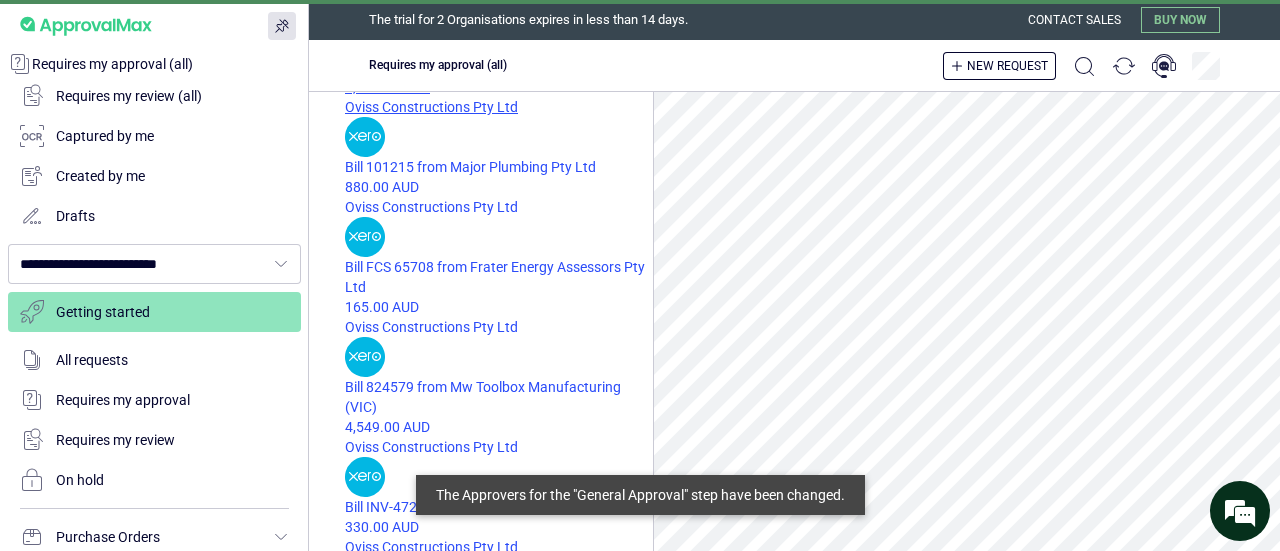 scroll, scrollTop: 0, scrollLeft: 0, axis: both 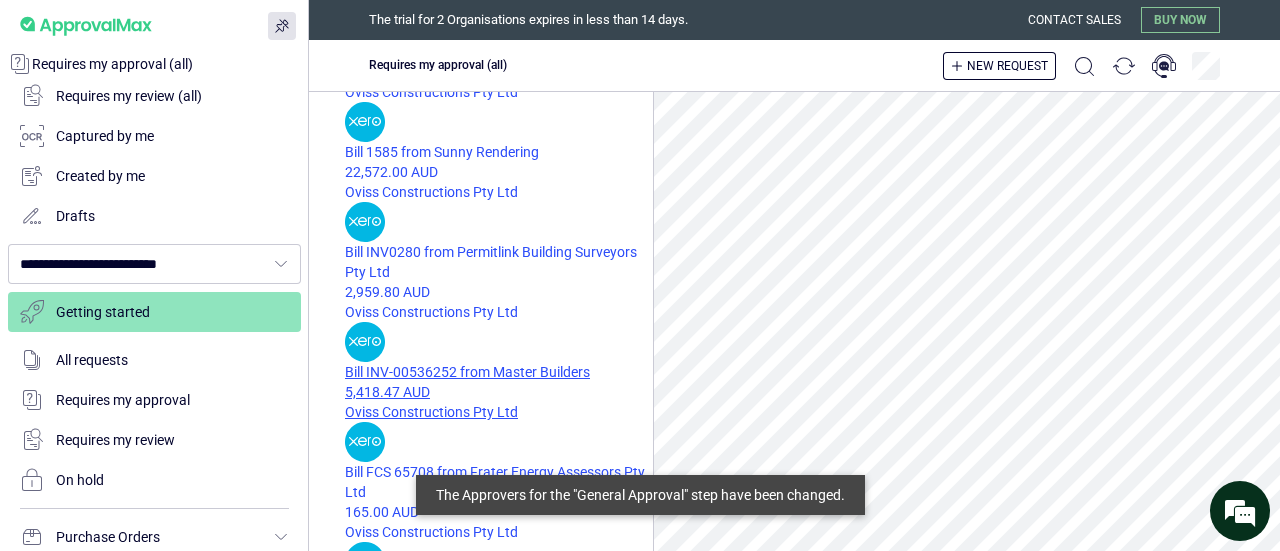click on "Bill INV-00536252 from Master Builders" at bounding box center [499, 372] 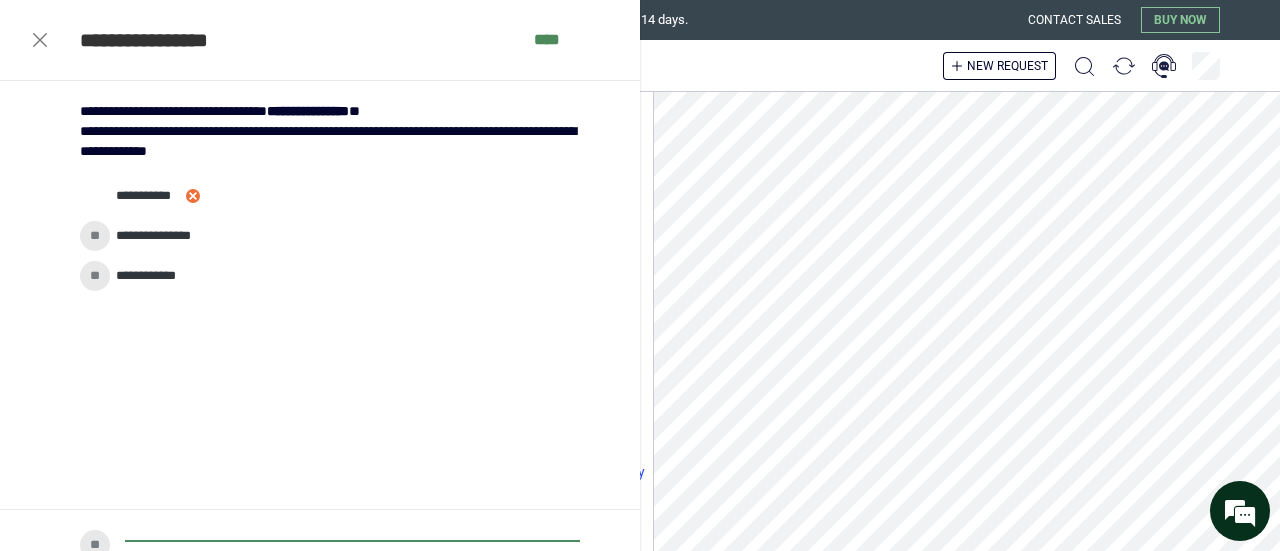 click at bounding box center (193, 196) 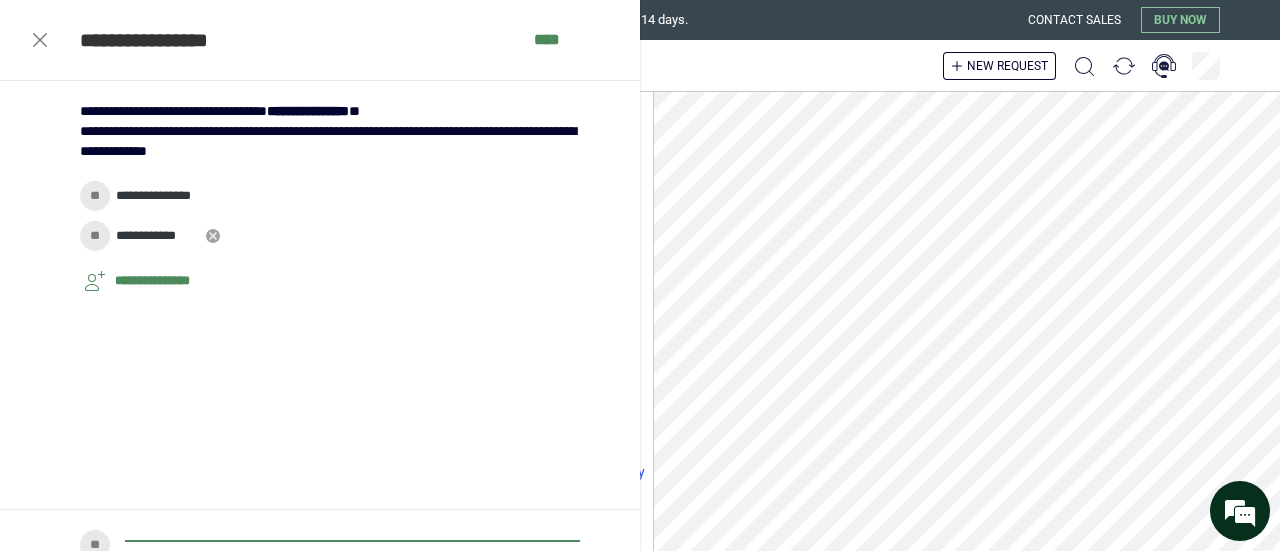 click on "**********" at bounding box center [330, 236] 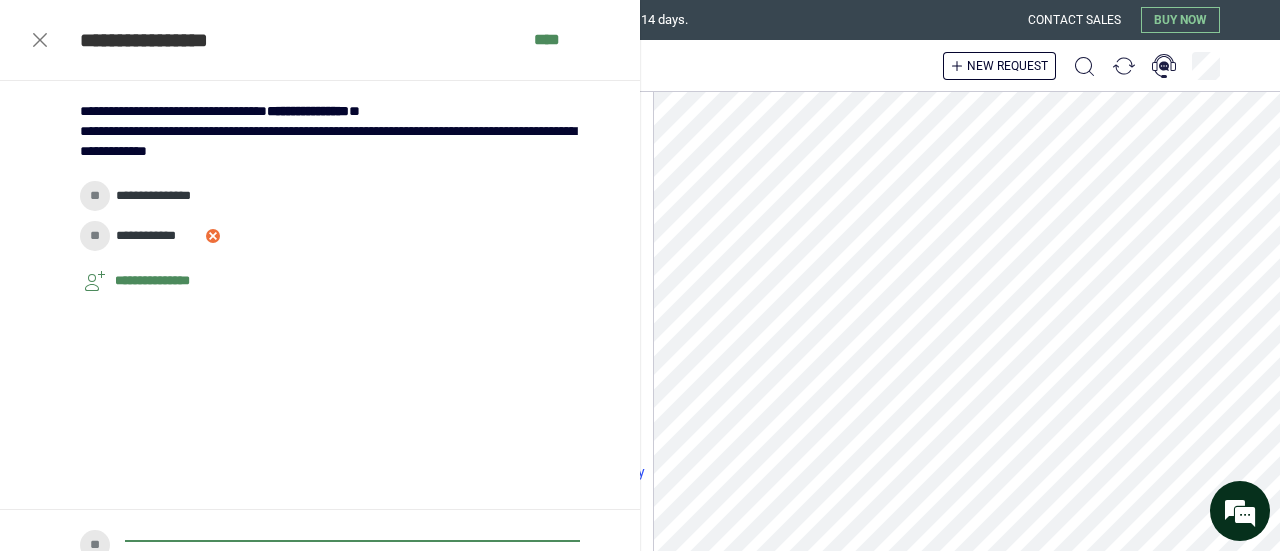 click 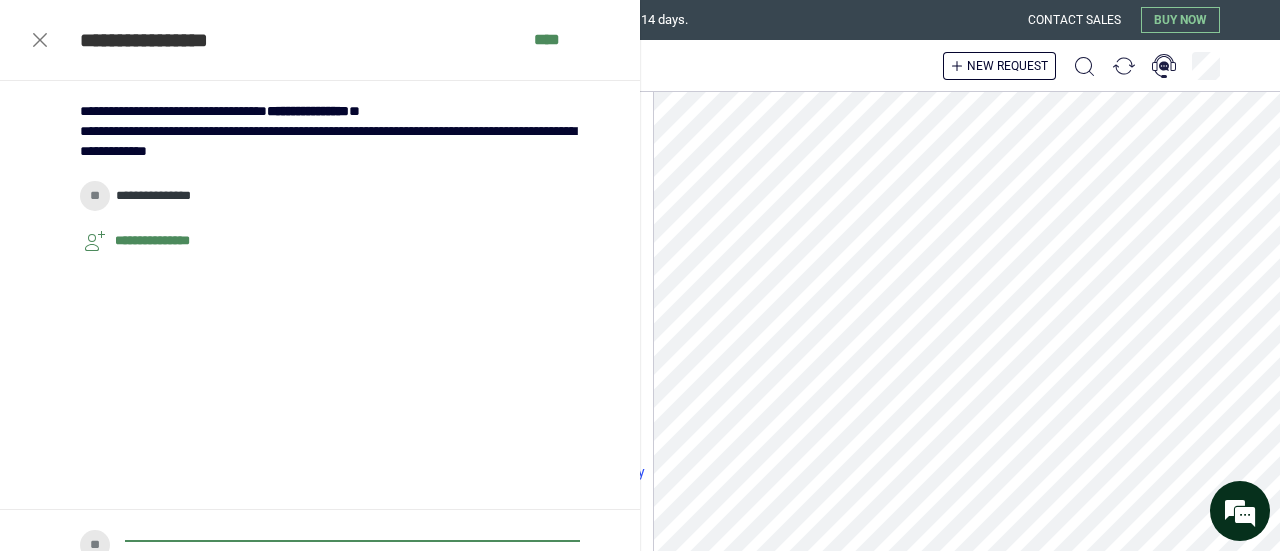 click on "**********" at bounding box center (320, 40) 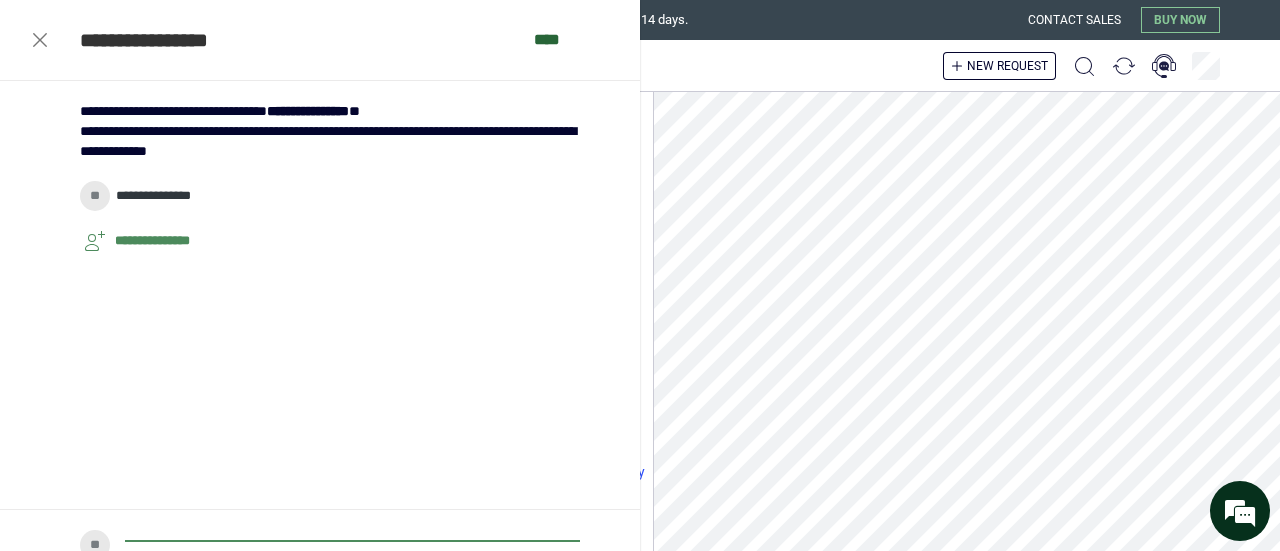 click on "****" at bounding box center [557, 40] 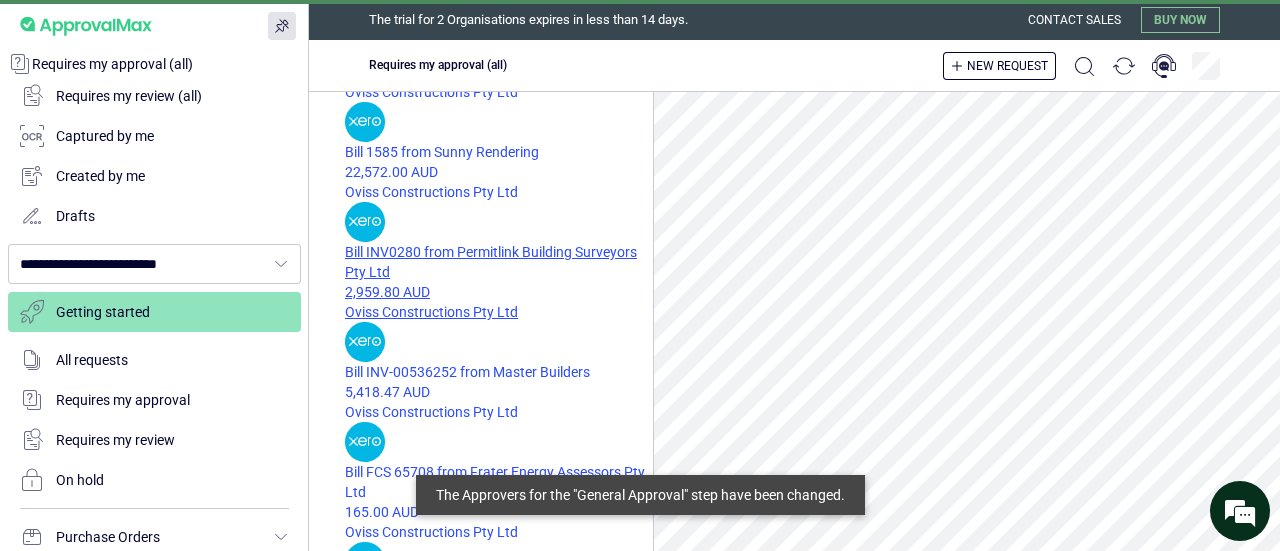 click on "Bill INV0280 from Permitlink Building Surveyors Pty Ltd" at bounding box center [499, 262] 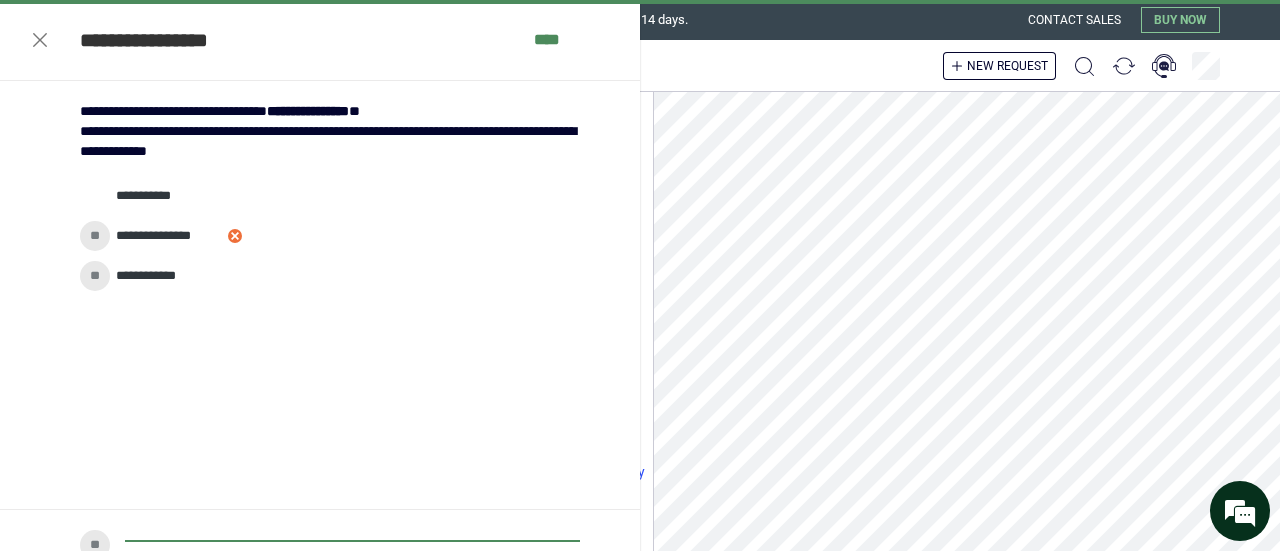 click at bounding box center [235, 236] 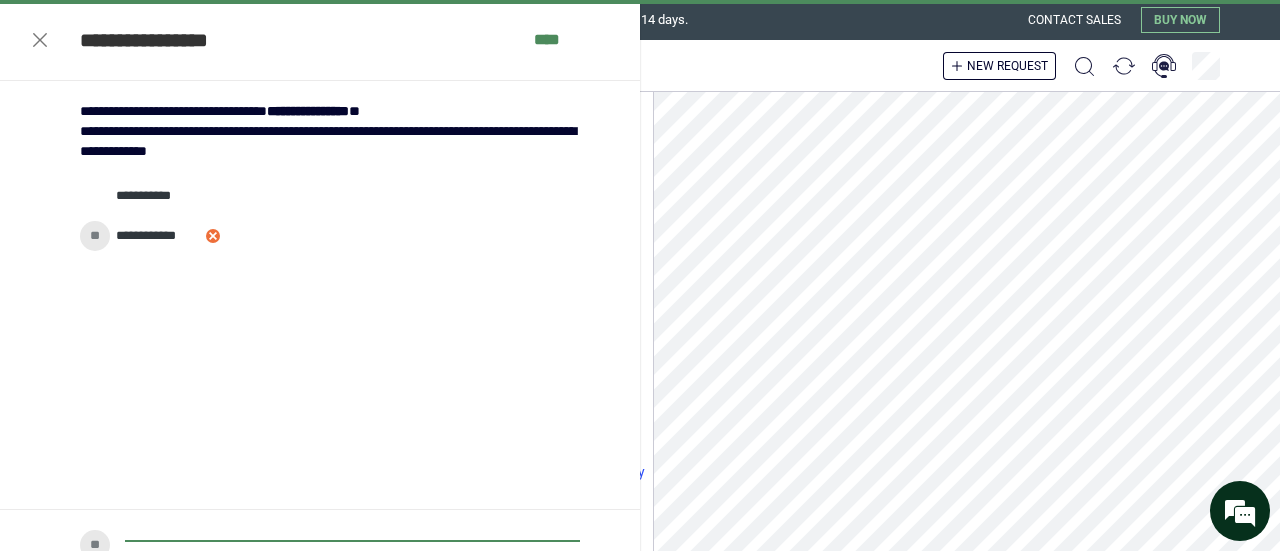 click 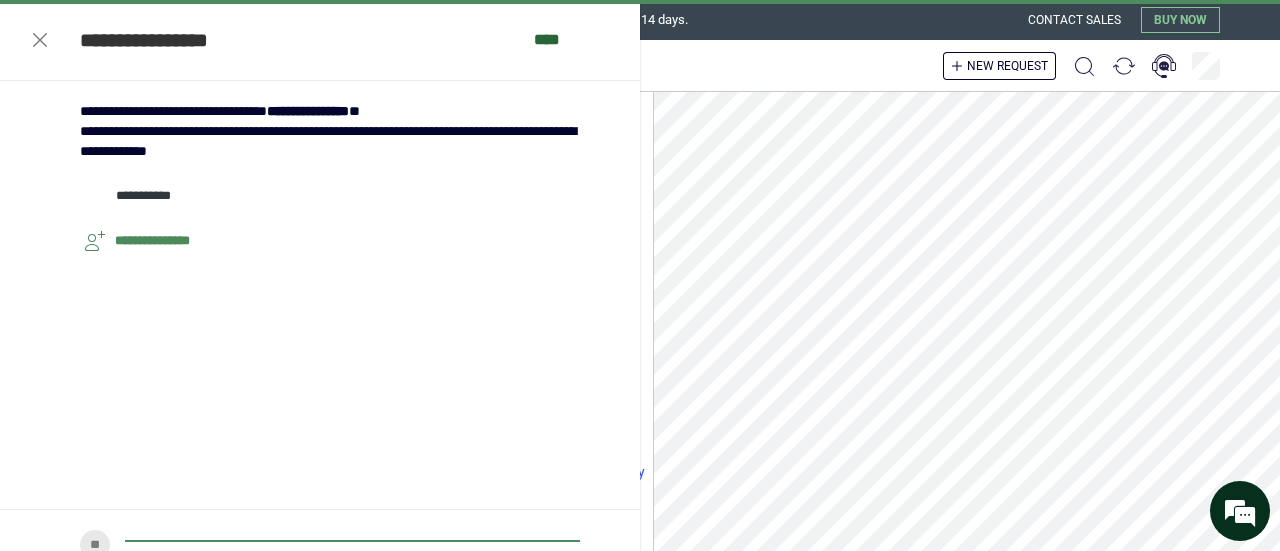 click on "****" at bounding box center [557, 40] 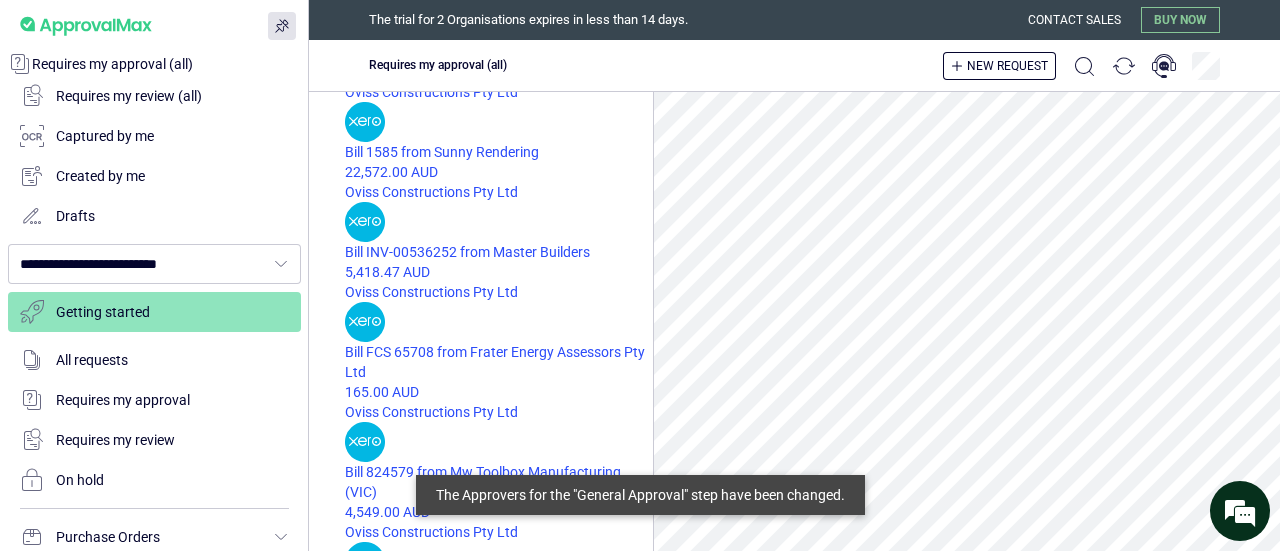 scroll, scrollTop: 0, scrollLeft: 0, axis: both 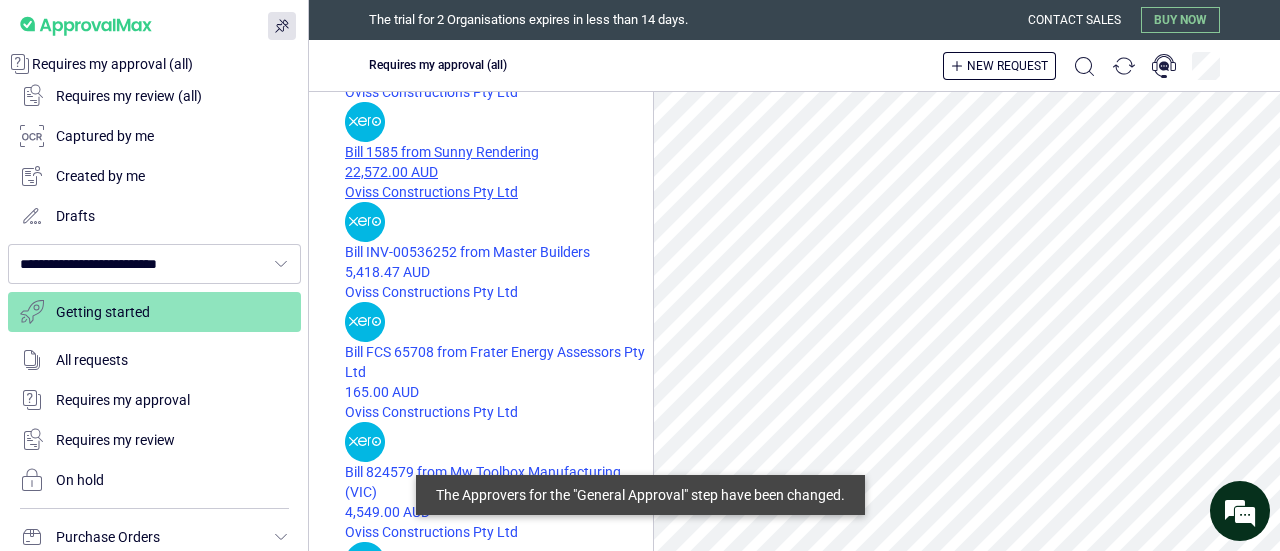 click on "Bill 1585 from Sunny Rendering" at bounding box center (499, 152) 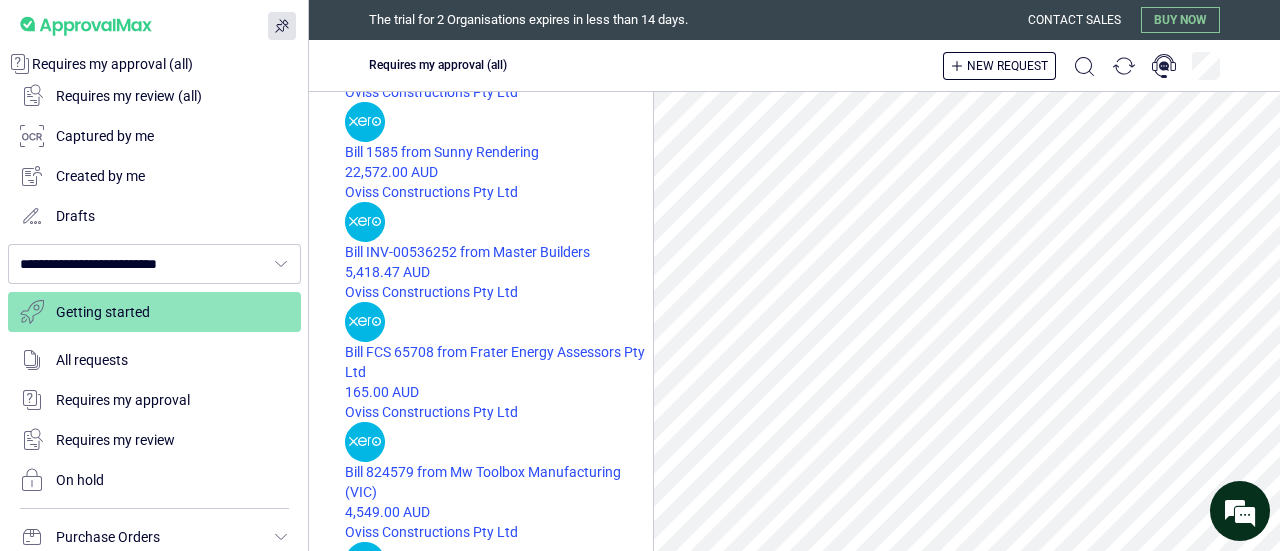 scroll, scrollTop: 978, scrollLeft: 0, axis: vertical 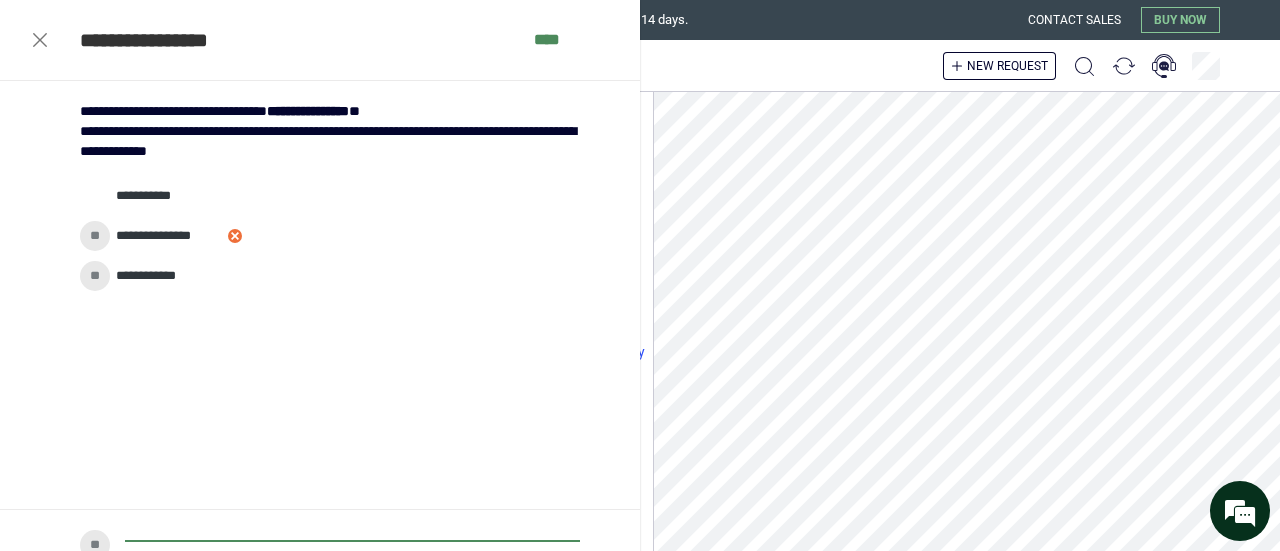 click 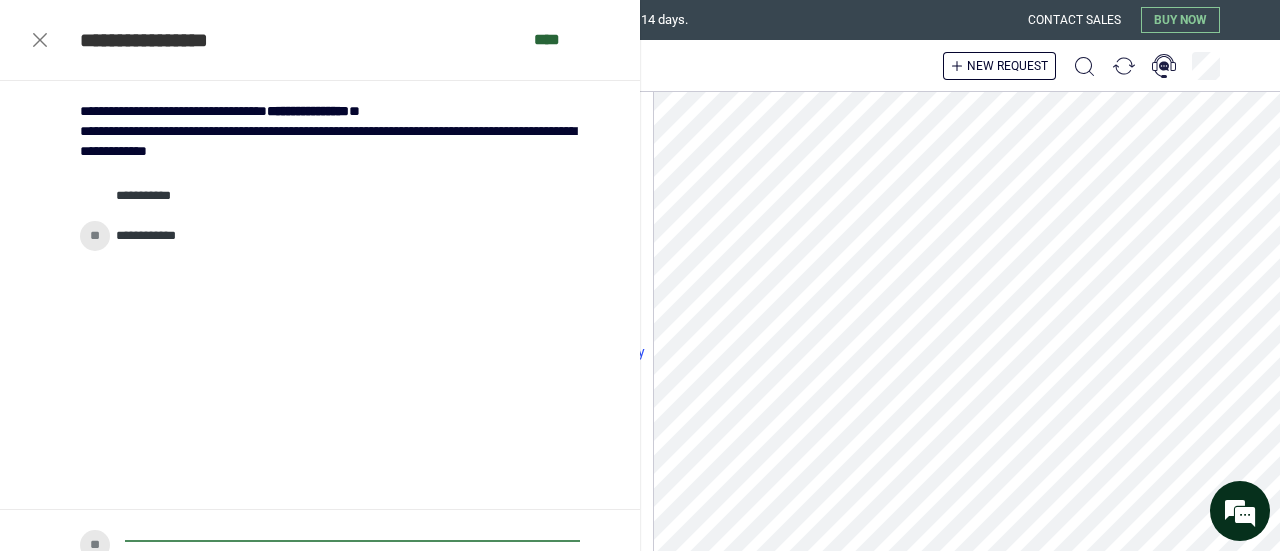 click on "****" at bounding box center [557, 40] 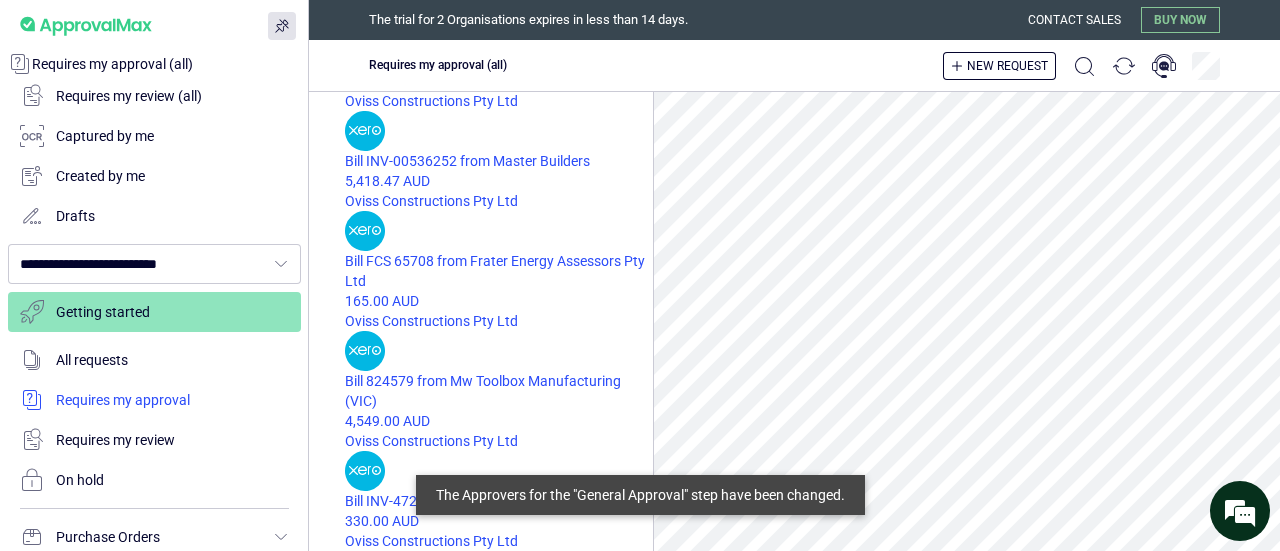scroll, scrollTop: 0, scrollLeft: 0, axis: both 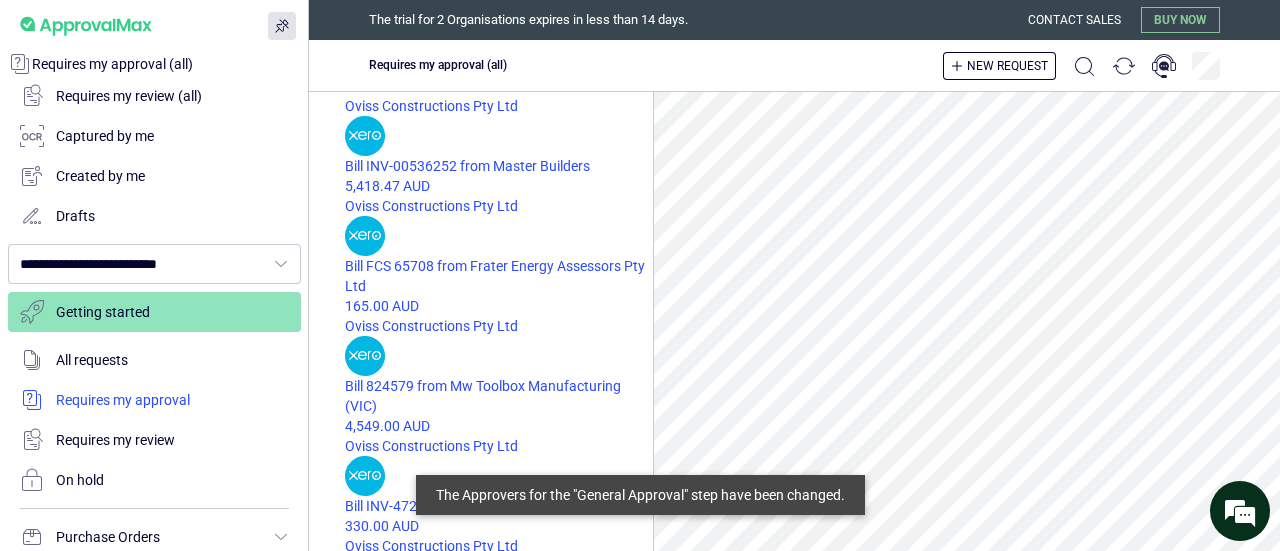 click at bounding box center [154, 400] 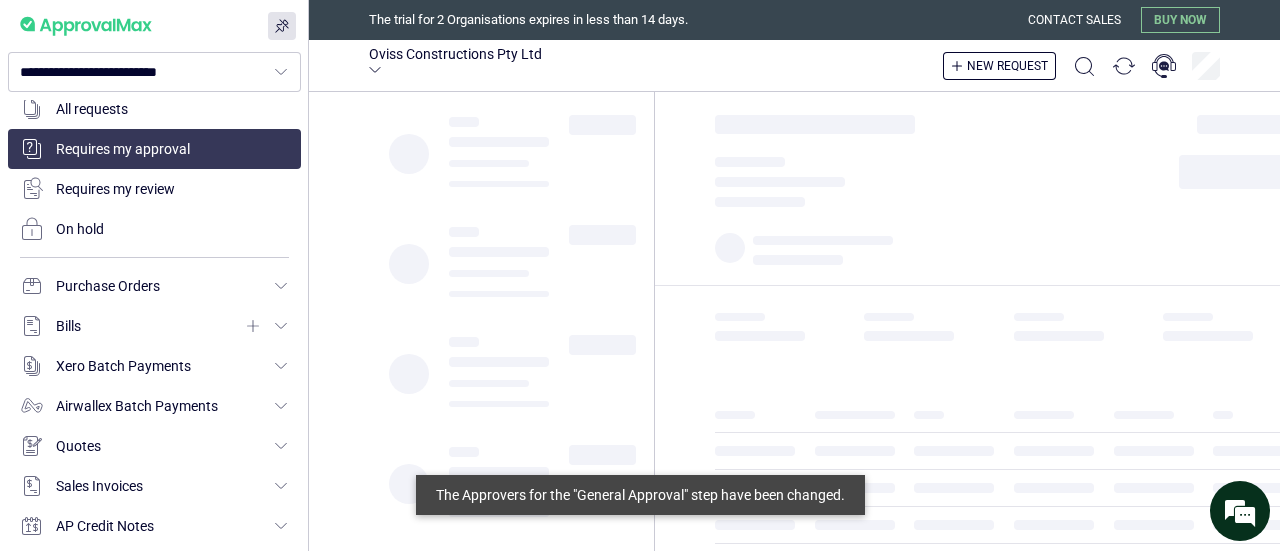 scroll, scrollTop: 500, scrollLeft: 0, axis: vertical 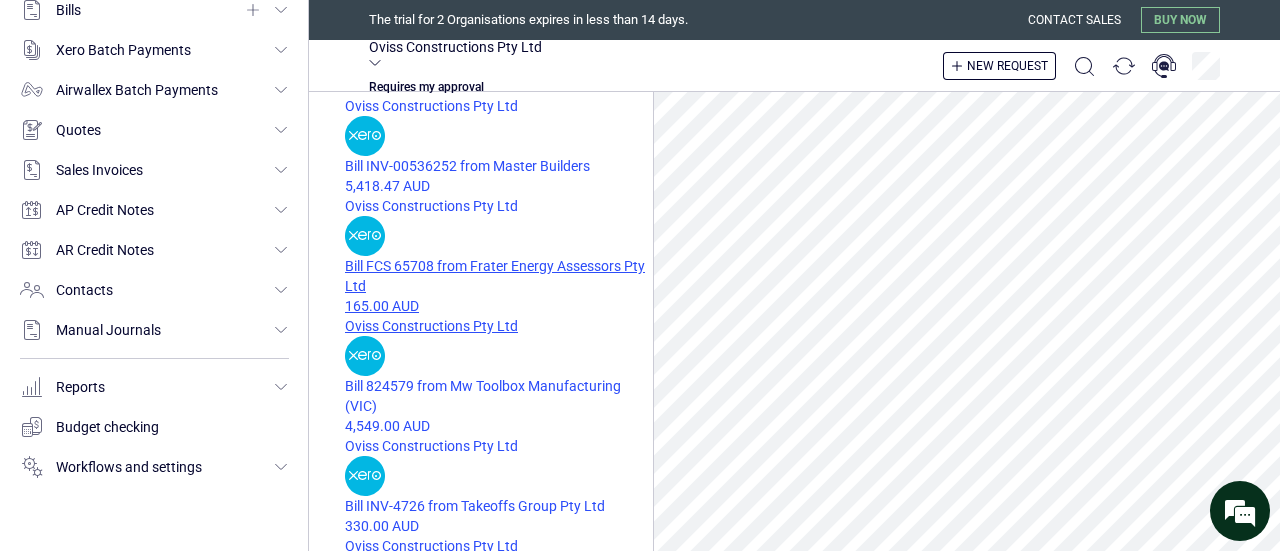 click on "Bill FCS 65708 from Frater Energy Assessors Pty Ltd" at bounding box center [499, 276] 